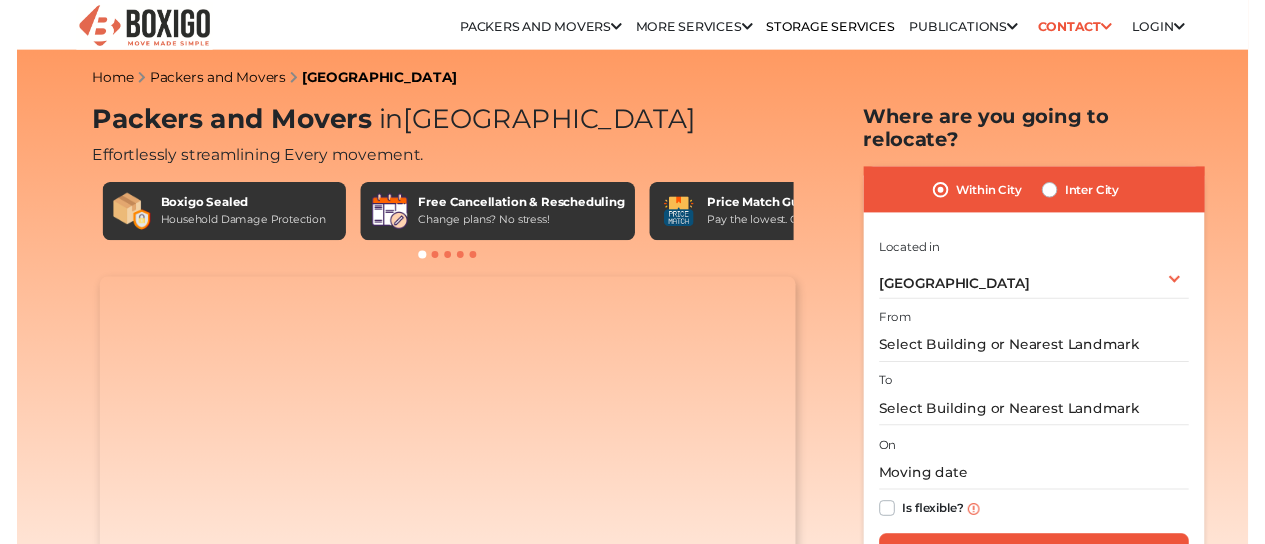 scroll, scrollTop: 0, scrollLeft: 0, axis: both 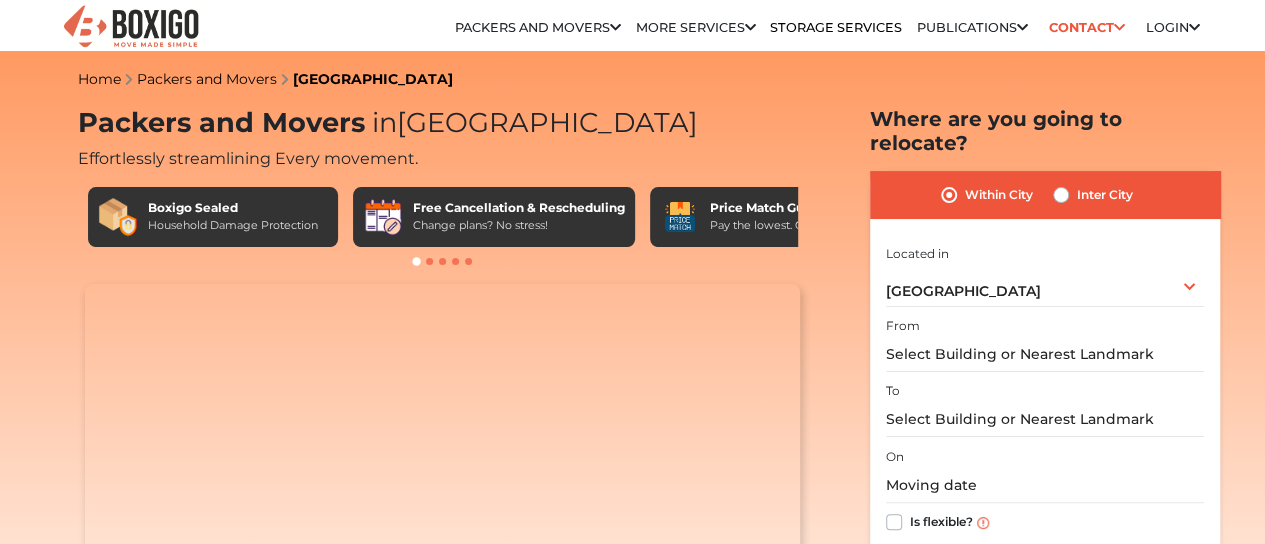 click on "Customer" at bounding box center [0, 0] 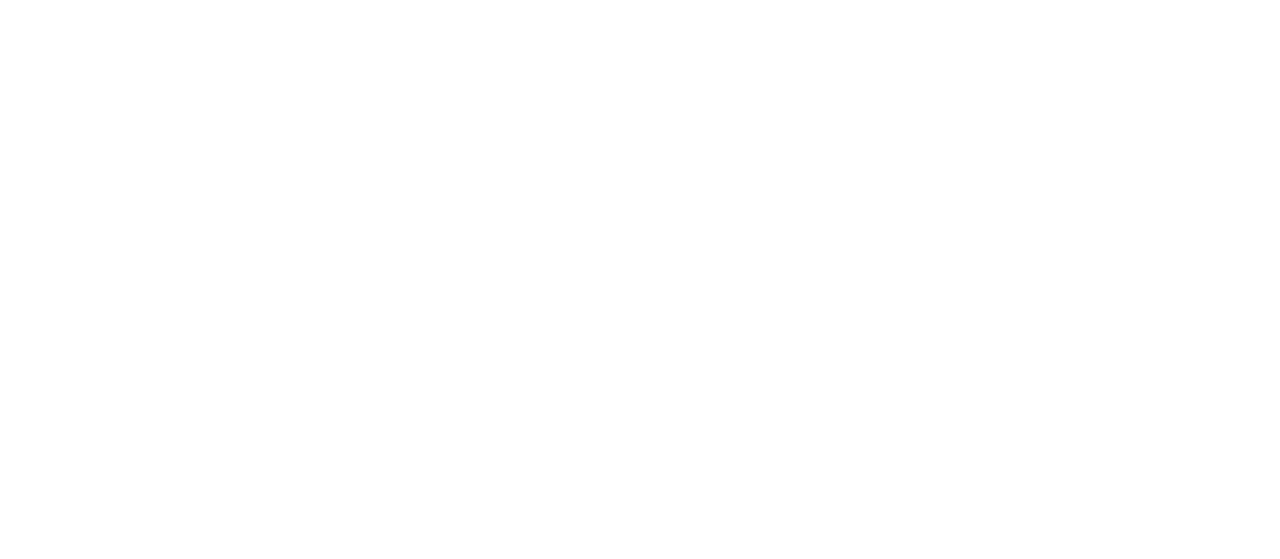 scroll, scrollTop: 0, scrollLeft: 0, axis: both 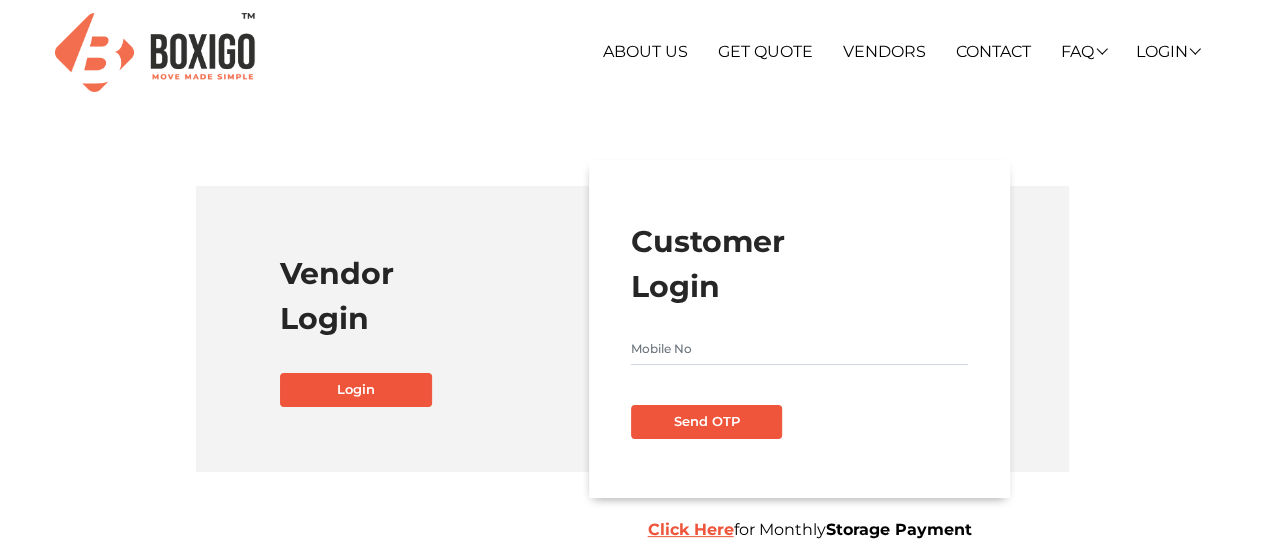 click at bounding box center (799, 349) 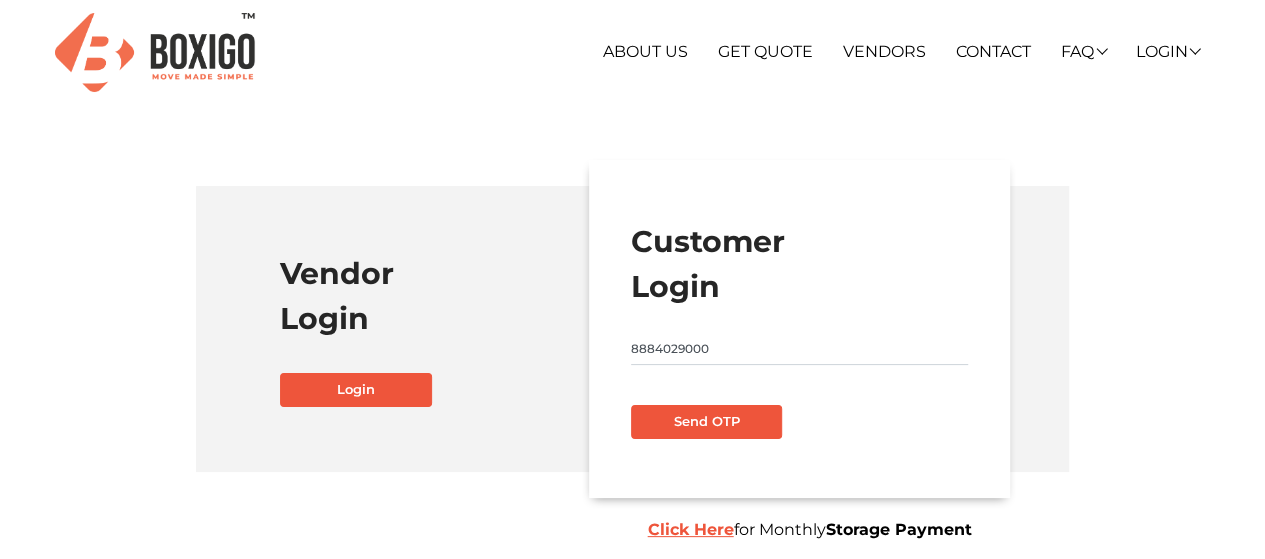 type on "8884029000" 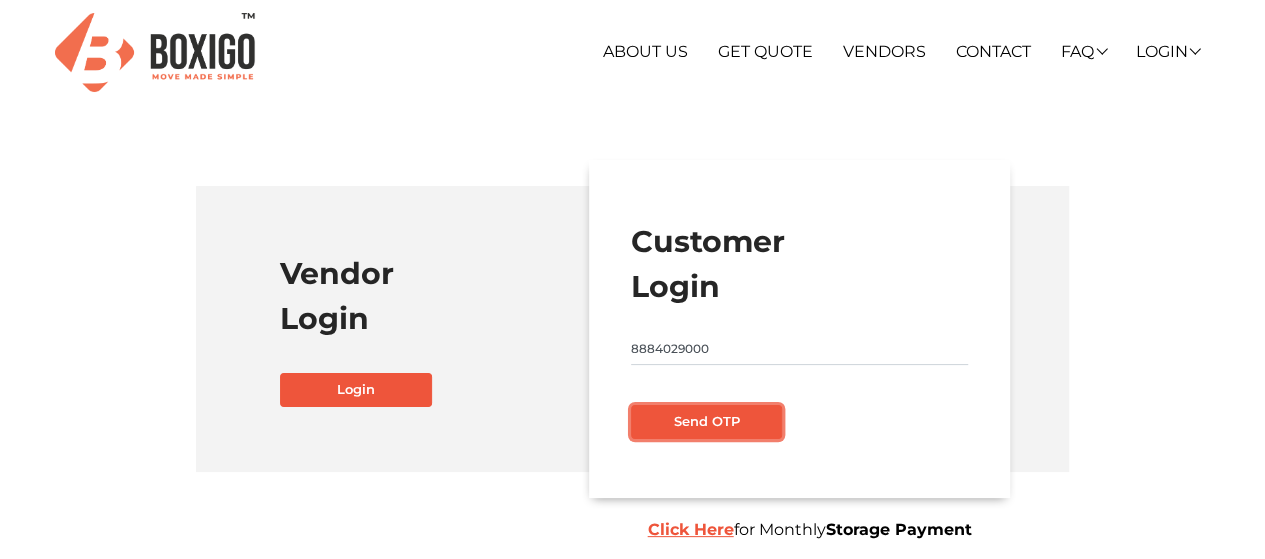 click on "Send OTP" at bounding box center [707, 422] 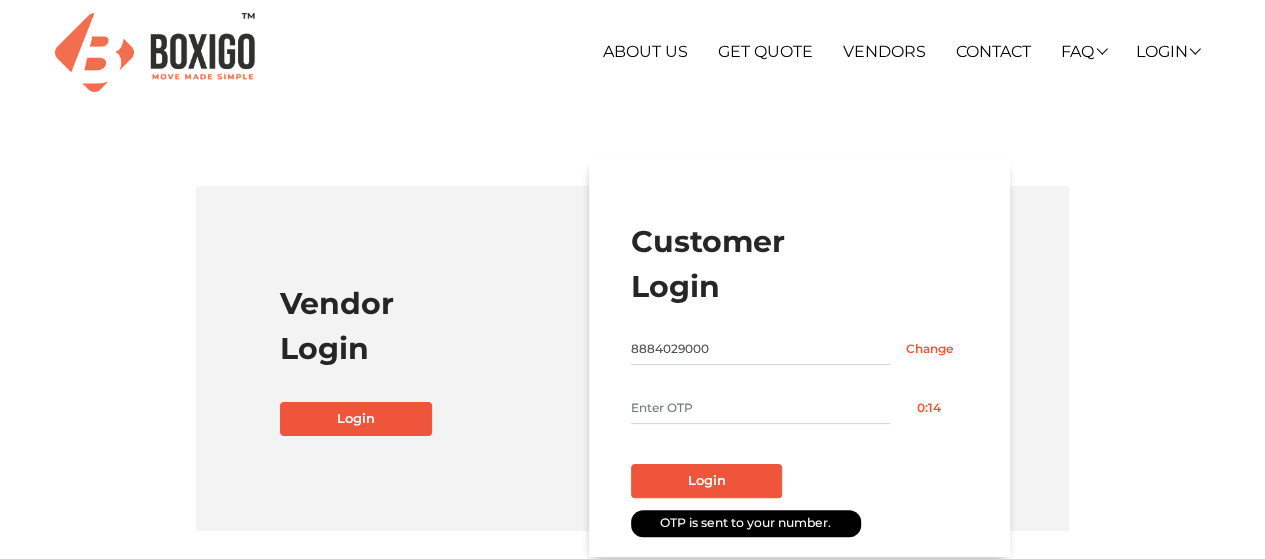 click at bounding box center (761, 408) 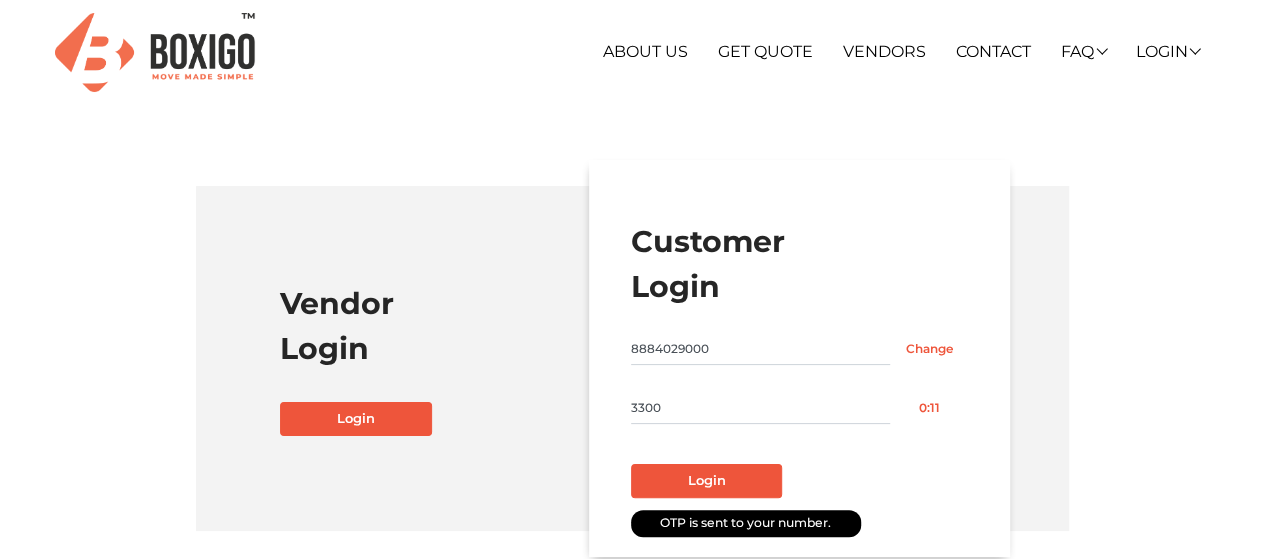 type on "3300" 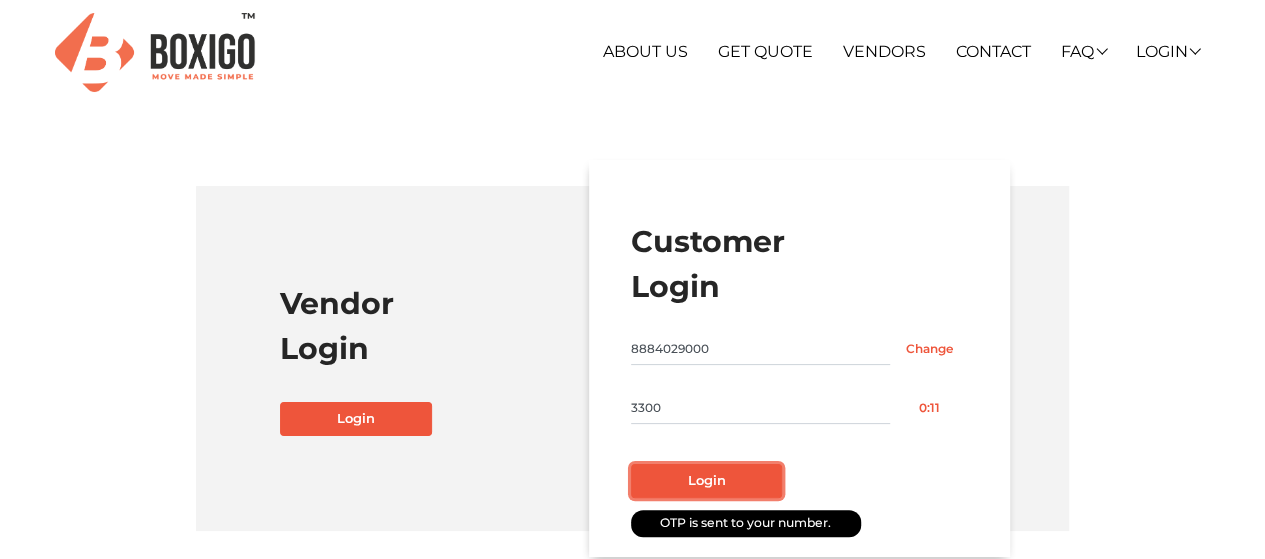 click on "Login" at bounding box center [707, 481] 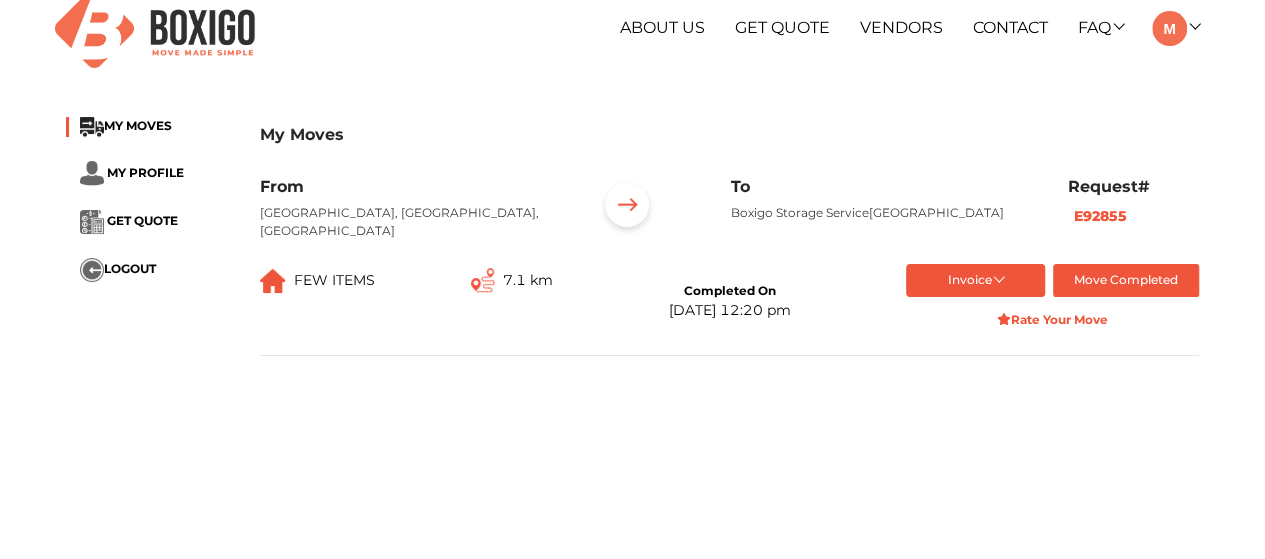 scroll, scrollTop: 0, scrollLeft: 0, axis: both 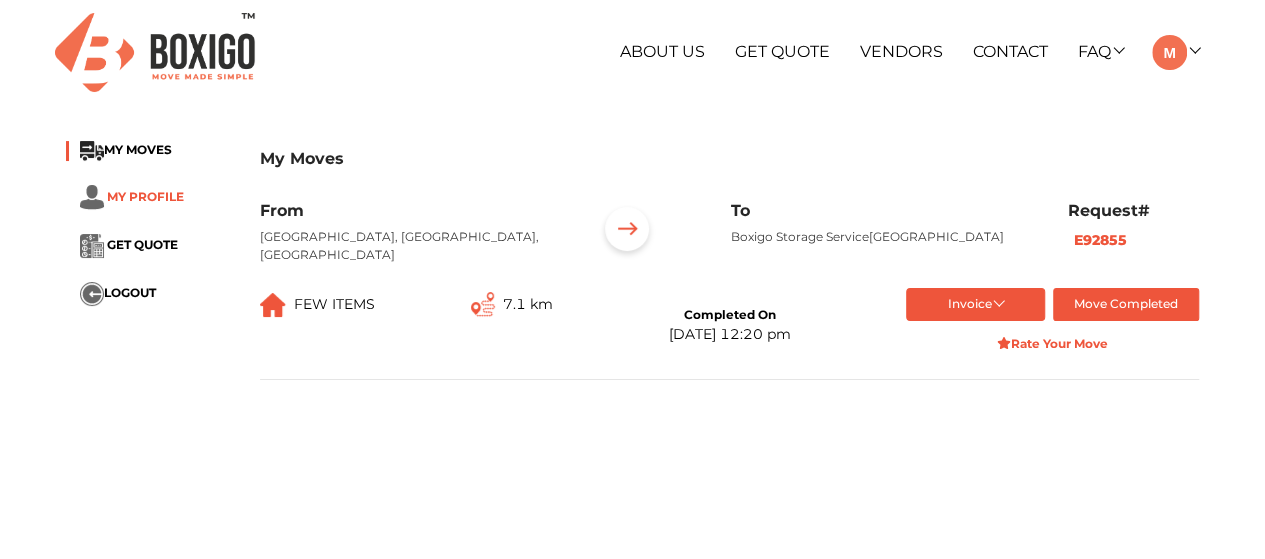 click on "MY PROFILE" at bounding box center (145, 196) 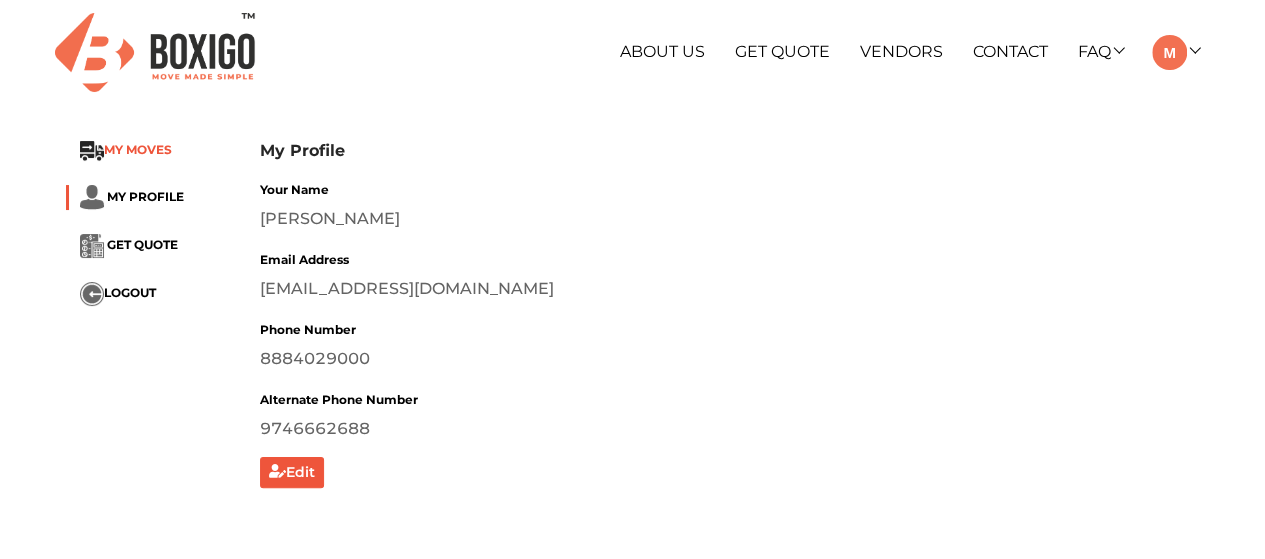 click on "MY MOVES" at bounding box center [138, 150] 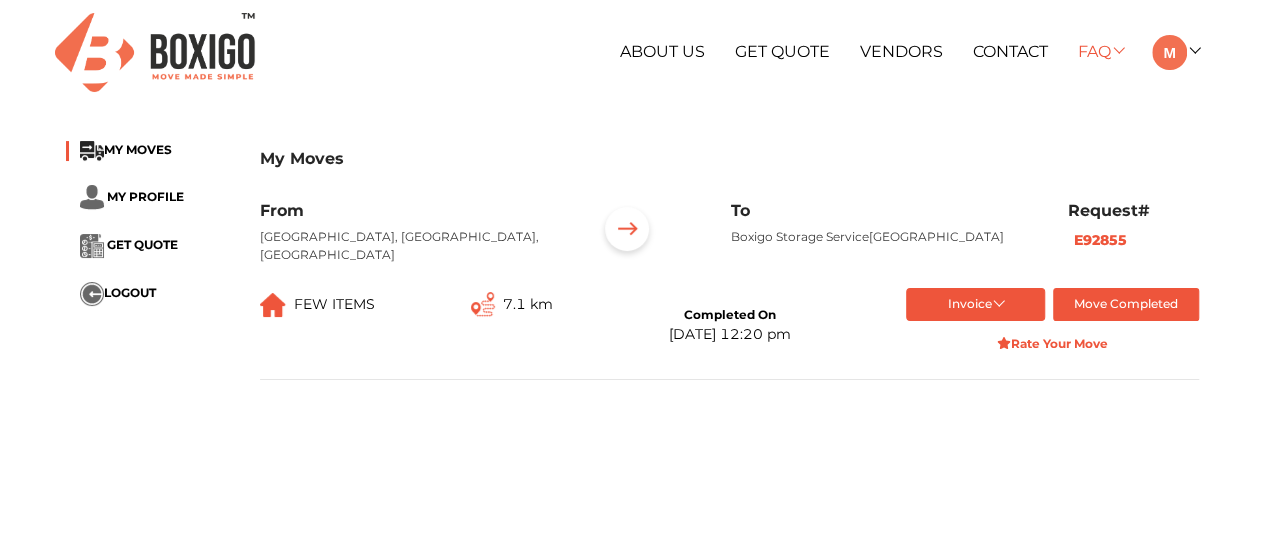 click on "FAQ" at bounding box center (1099, 51) 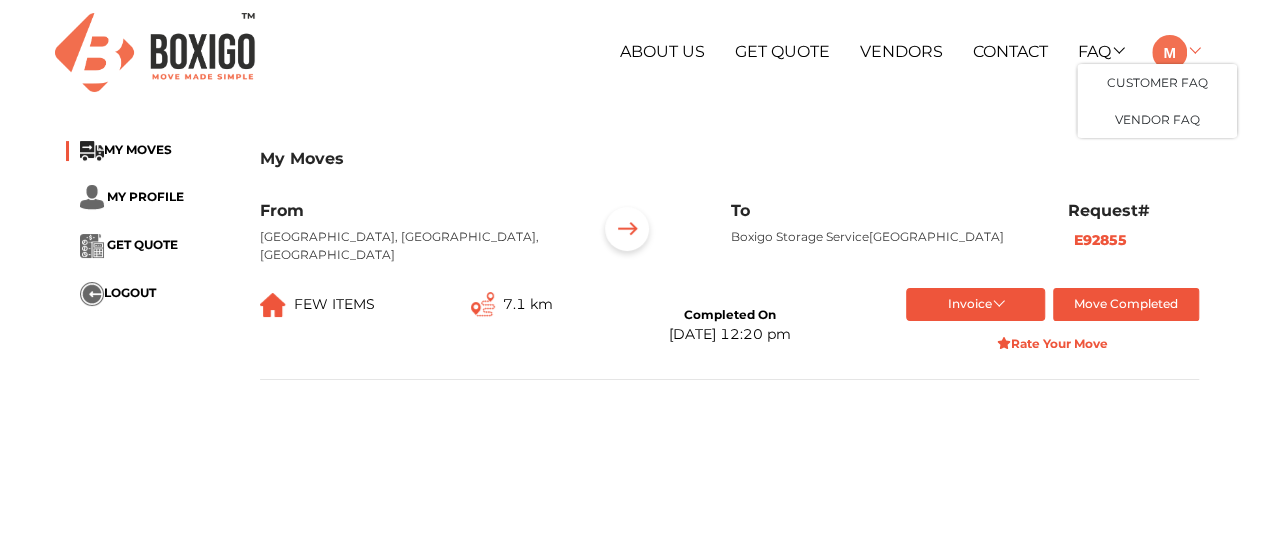 click at bounding box center [1175, 51] 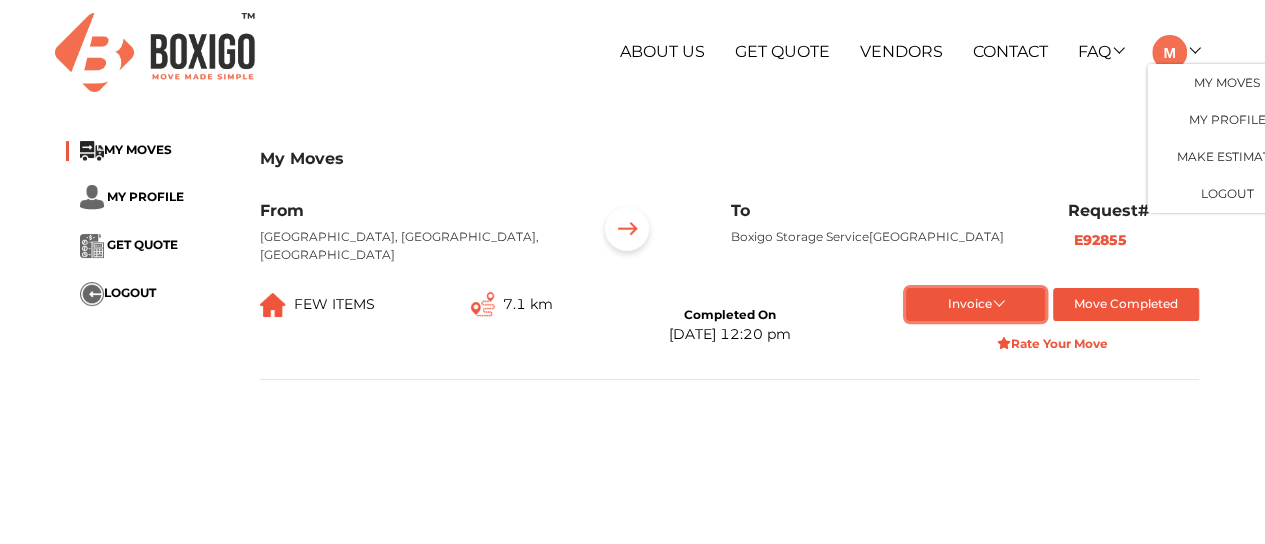 click on "Invoice" at bounding box center (975, 304) 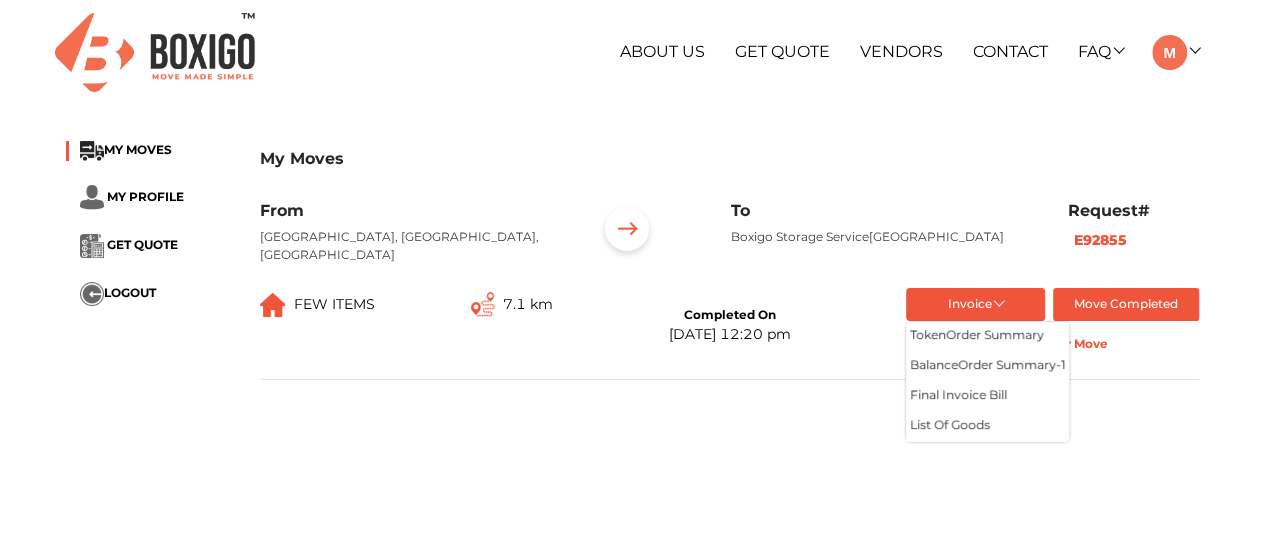 click on "My Moves    MY MOVES    MY PROFILE     GET QUOTE   LOGOUT  My Moves From  Bellandur, Bengaluru, Karnataka To  Boxigo Storage Service, Koramangala, Bengaluru, Karnataka, 560047 Request#  E92855 FEW ITEMS 7.1 km Completed On May 27th 2024 at 12:20 pm Invoice token  Order summary balance  Order summary- 1 Final Invoice Bill List of Goods Move Completed  Rate Your Move" at bounding box center [632, 489] 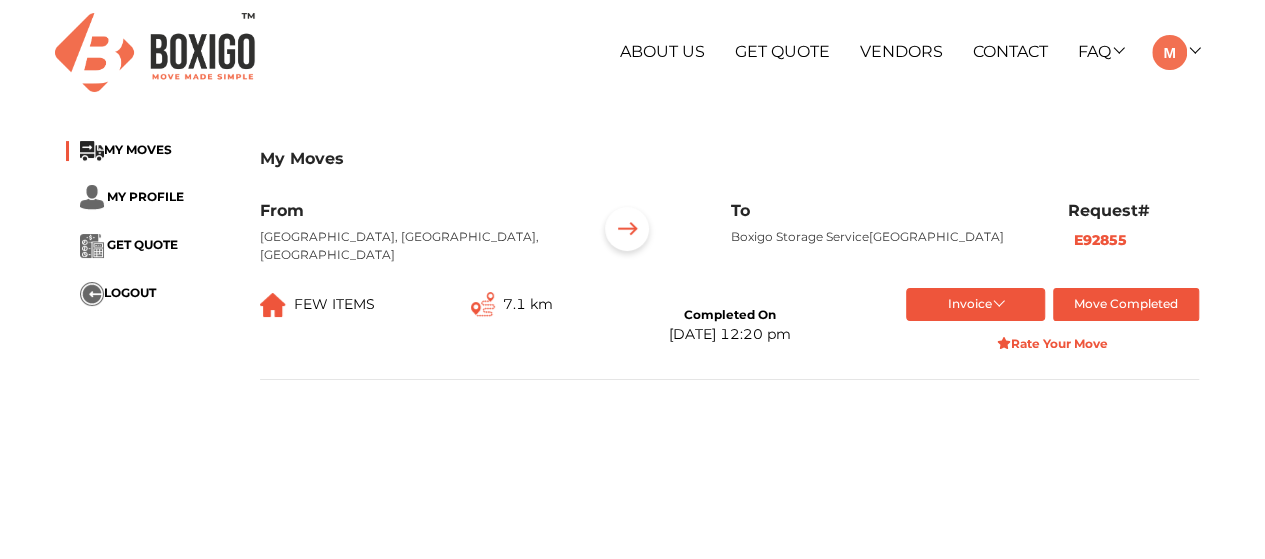 click at bounding box center [627, 232] 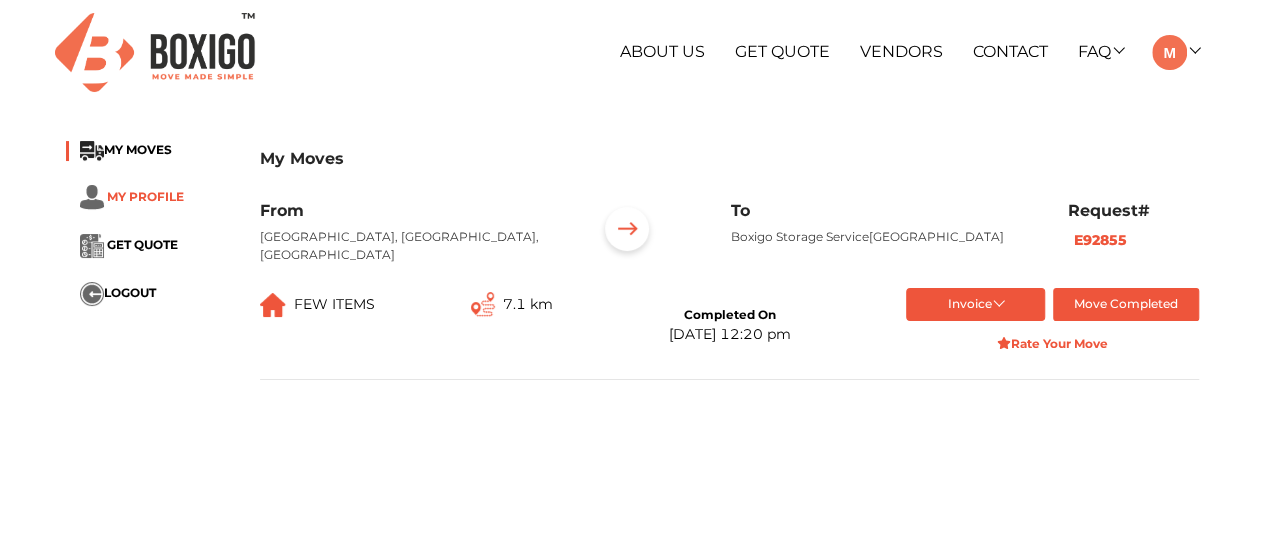 click on "MY PROFILE" at bounding box center [145, 196] 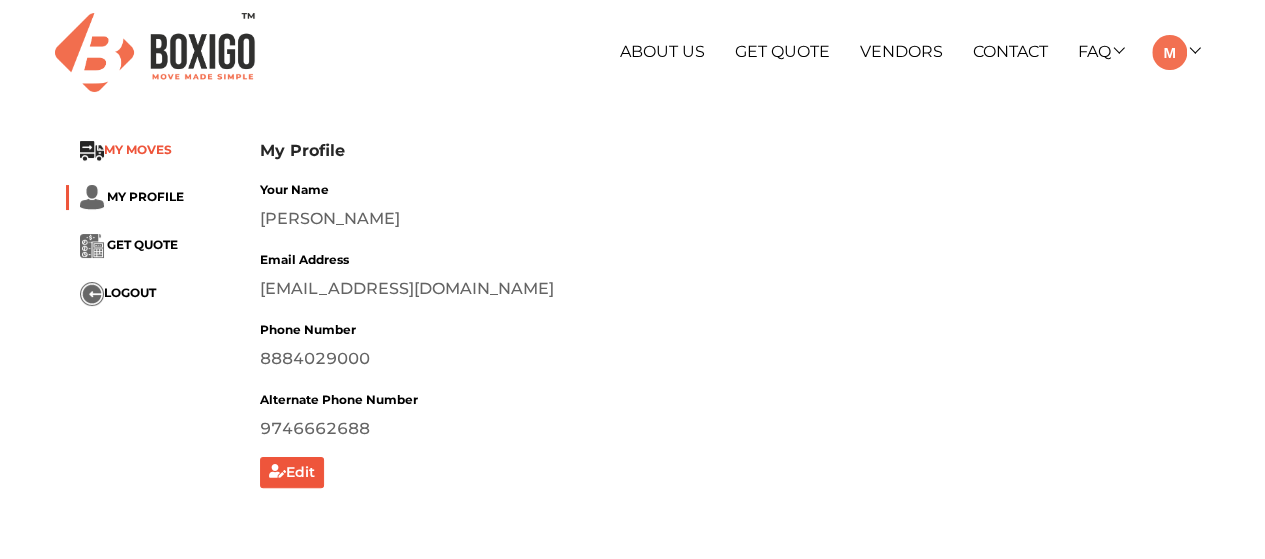 click on "MY MOVES" at bounding box center (138, 150) 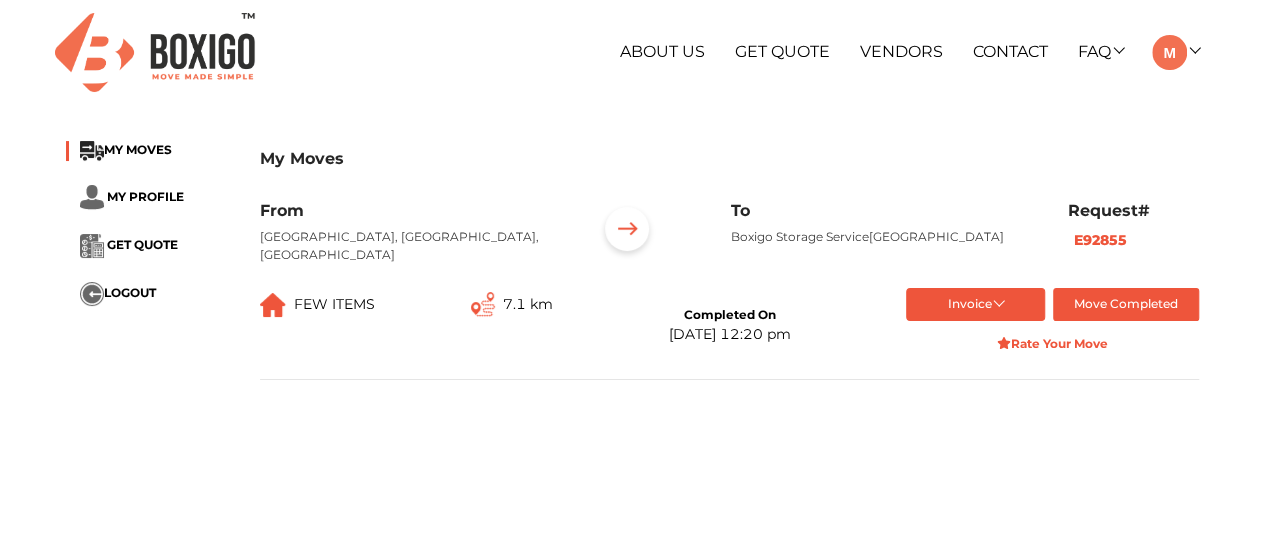 click at bounding box center [155, 52] 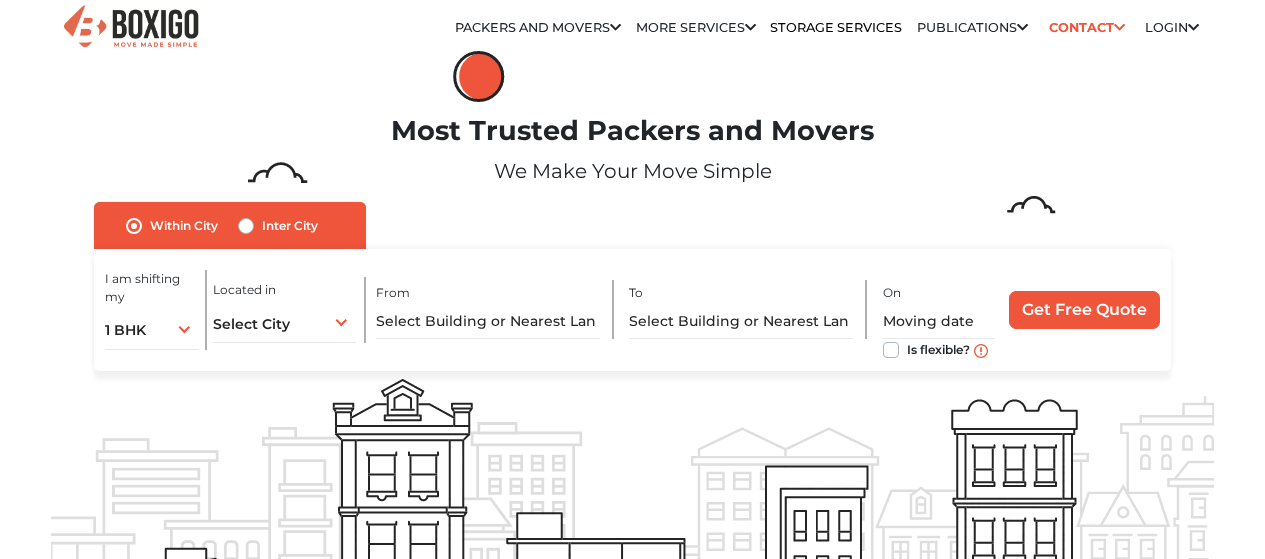 scroll, scrollTop: 0, scrollLeft: 0, axis: both 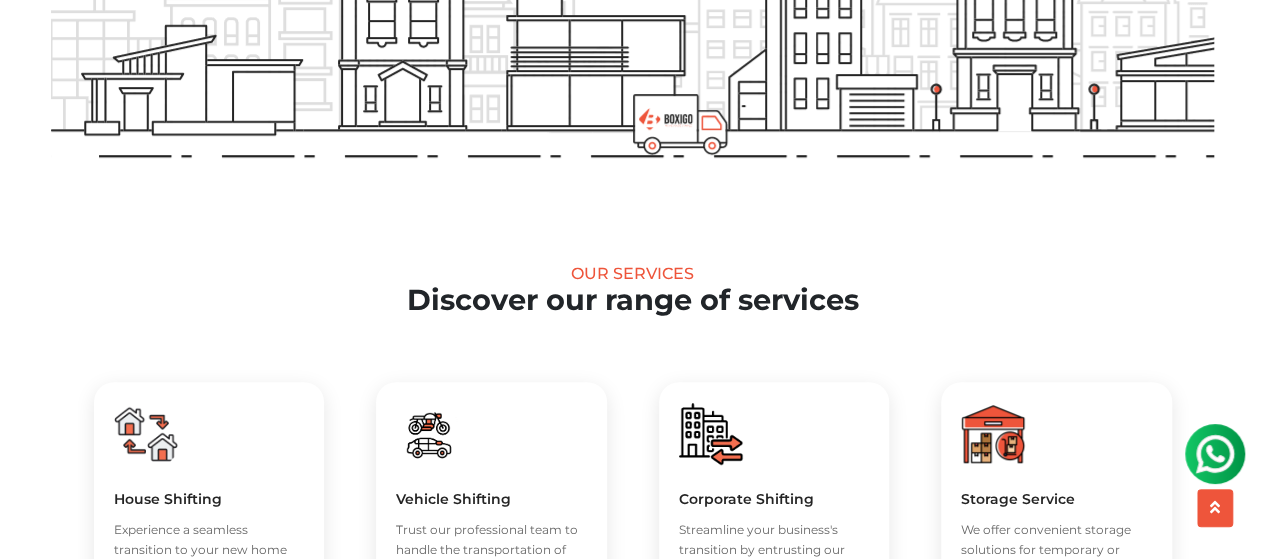 click at bounding box center (1215, 454) 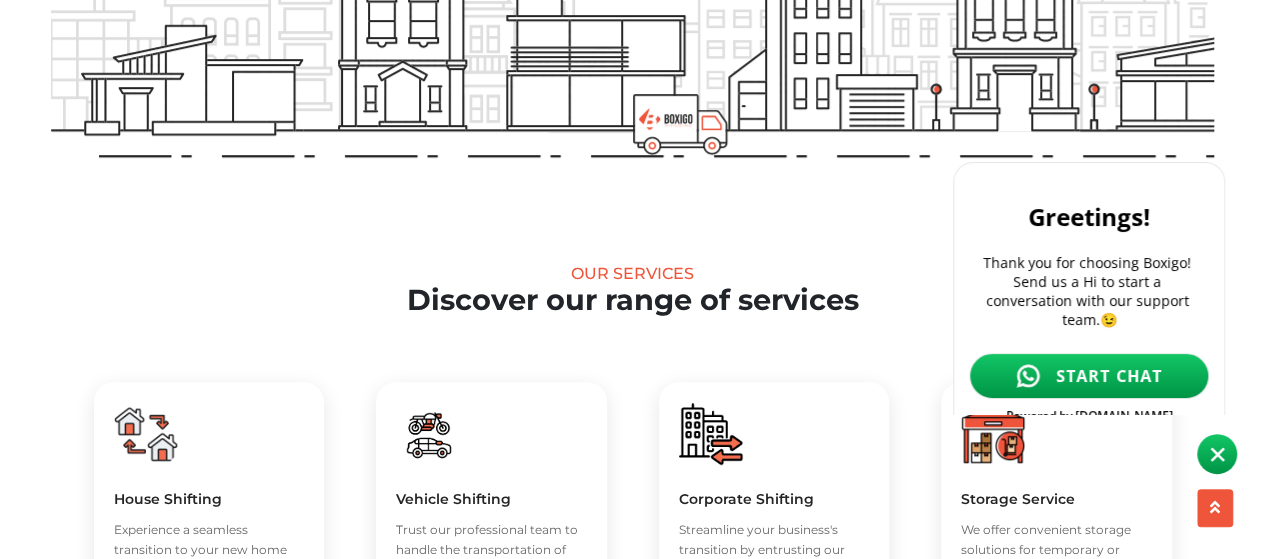 click on "START CHAT" at bounding box center [1109, 376] 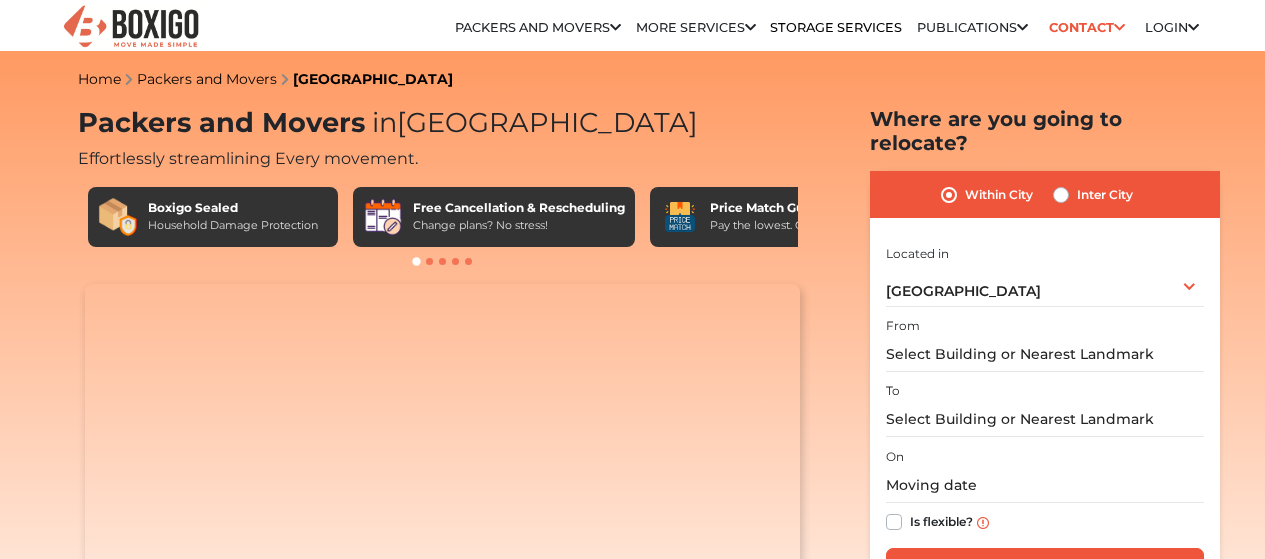 scroll, scrollTop: 0, scrollLeft: 0, axis: both 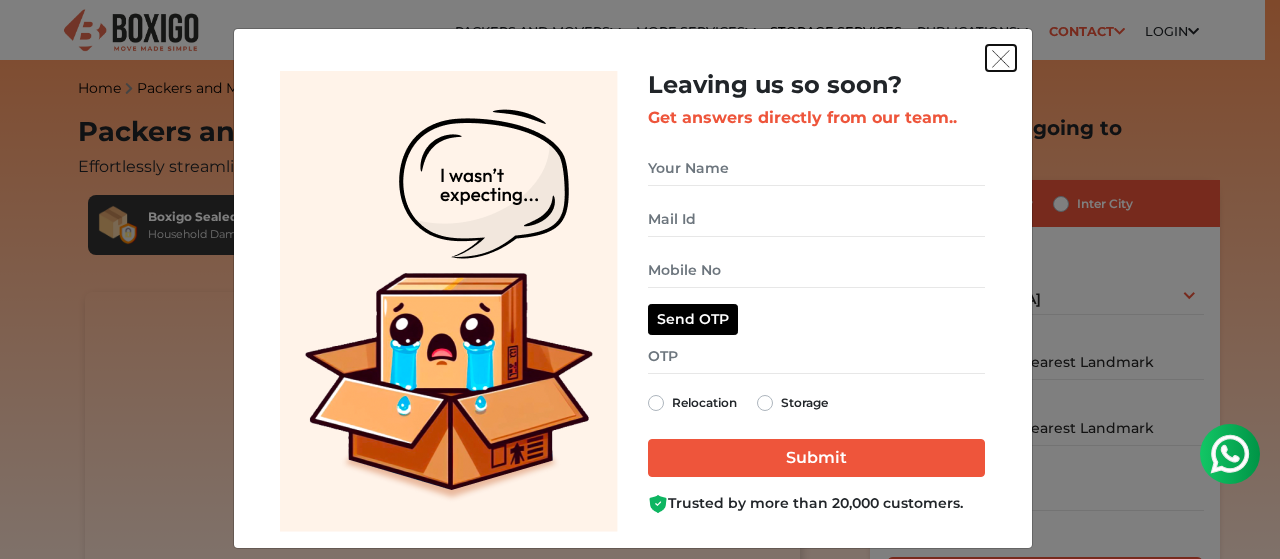 click at bounding box center [1001, 59] 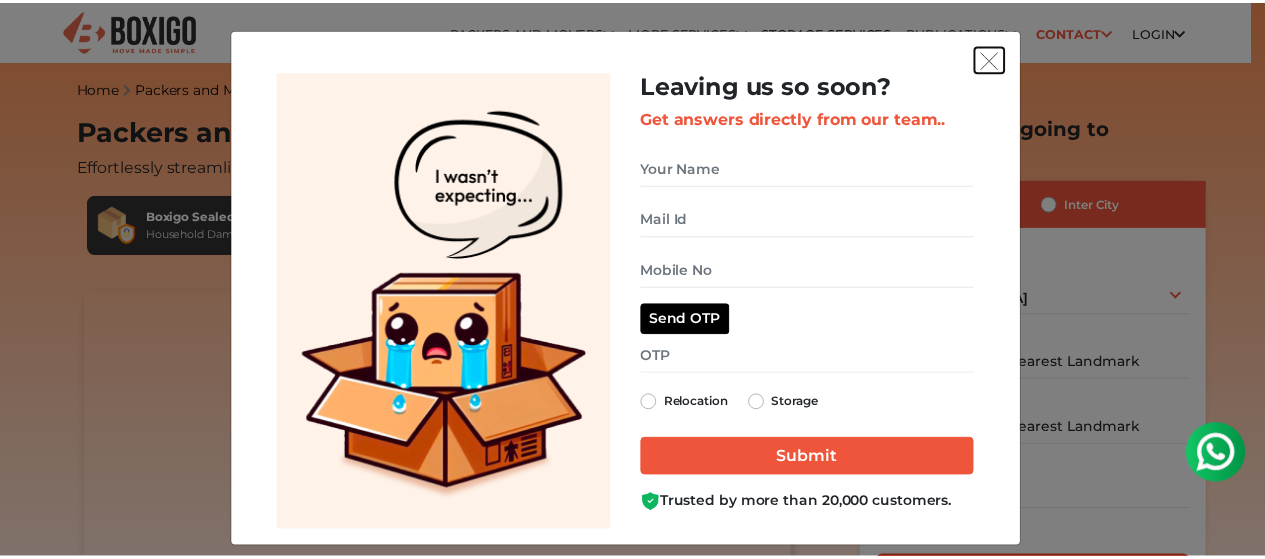 scroll, scrollTop: 0, scrollLeft: 0, axis: both 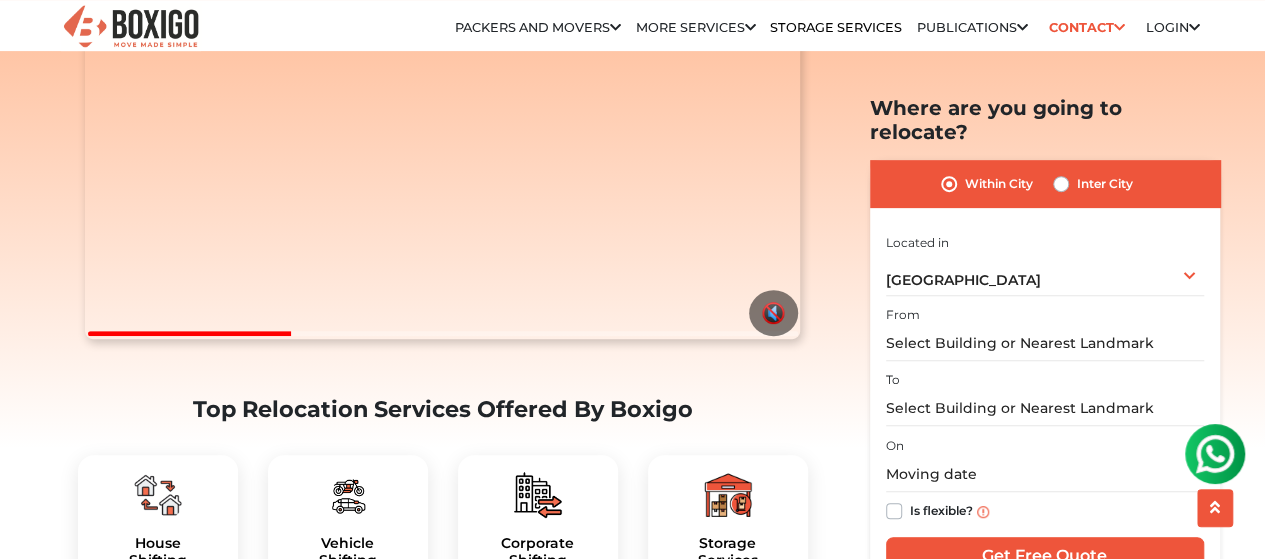 click at bounding box center [1215, 454] 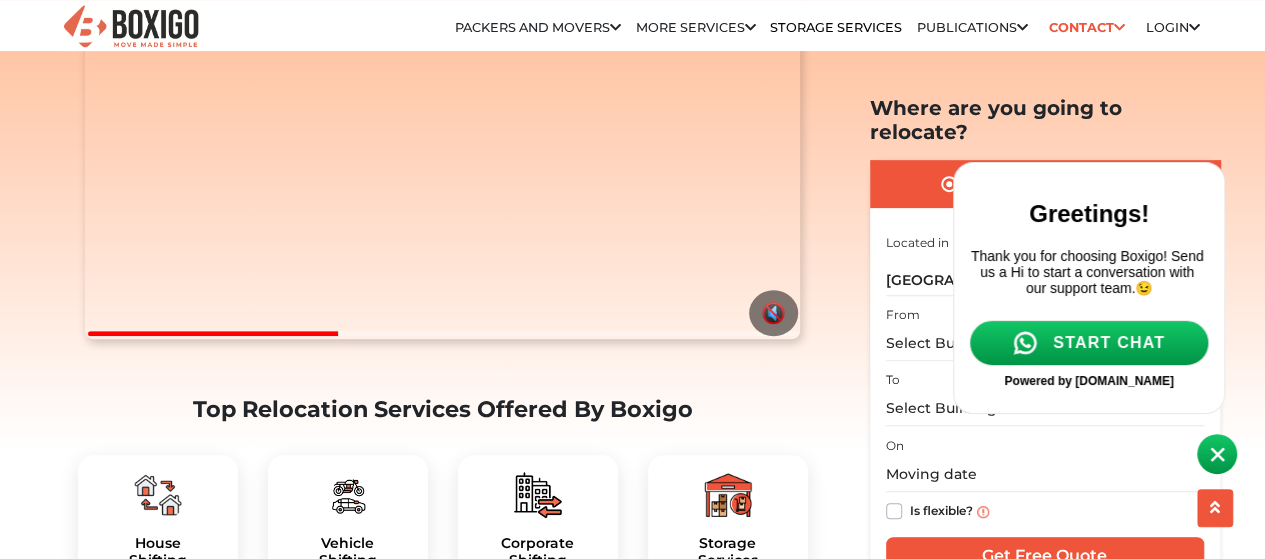 click on "START CHAT" at bounding box center (1109, 343) 